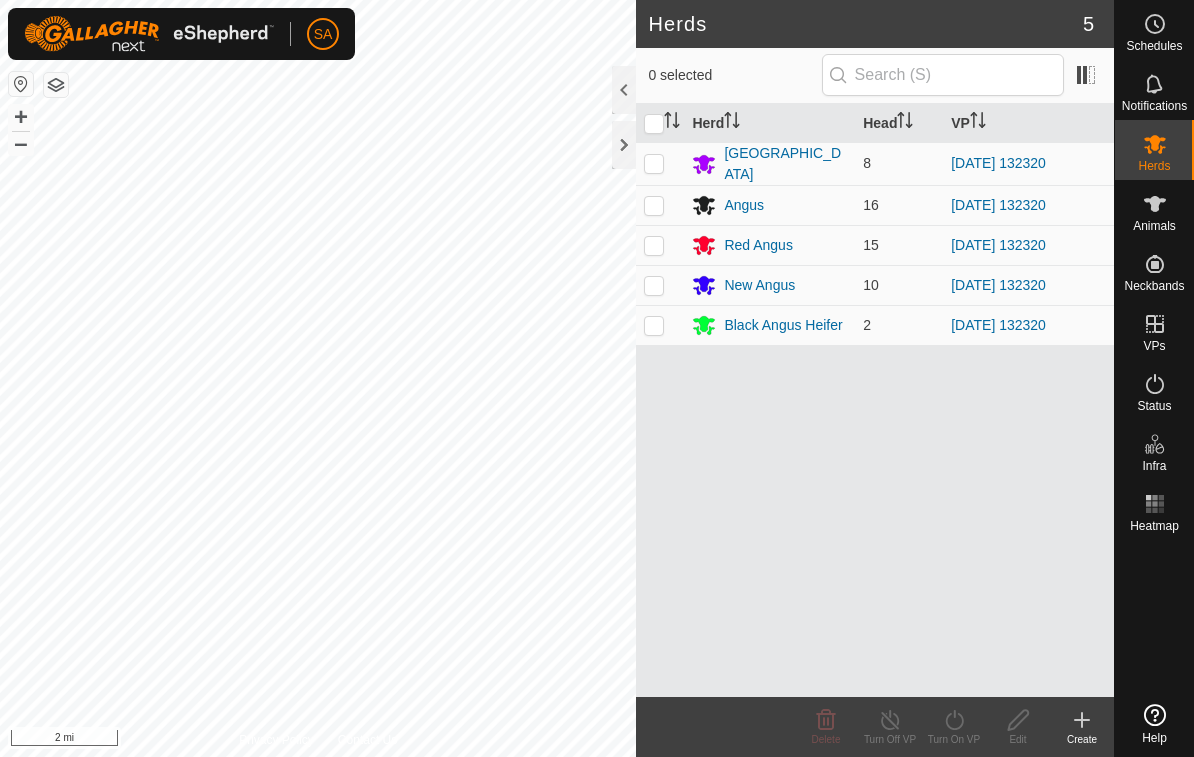 scroll, scrollTop: 0, scrollLeft: 0, axis: both 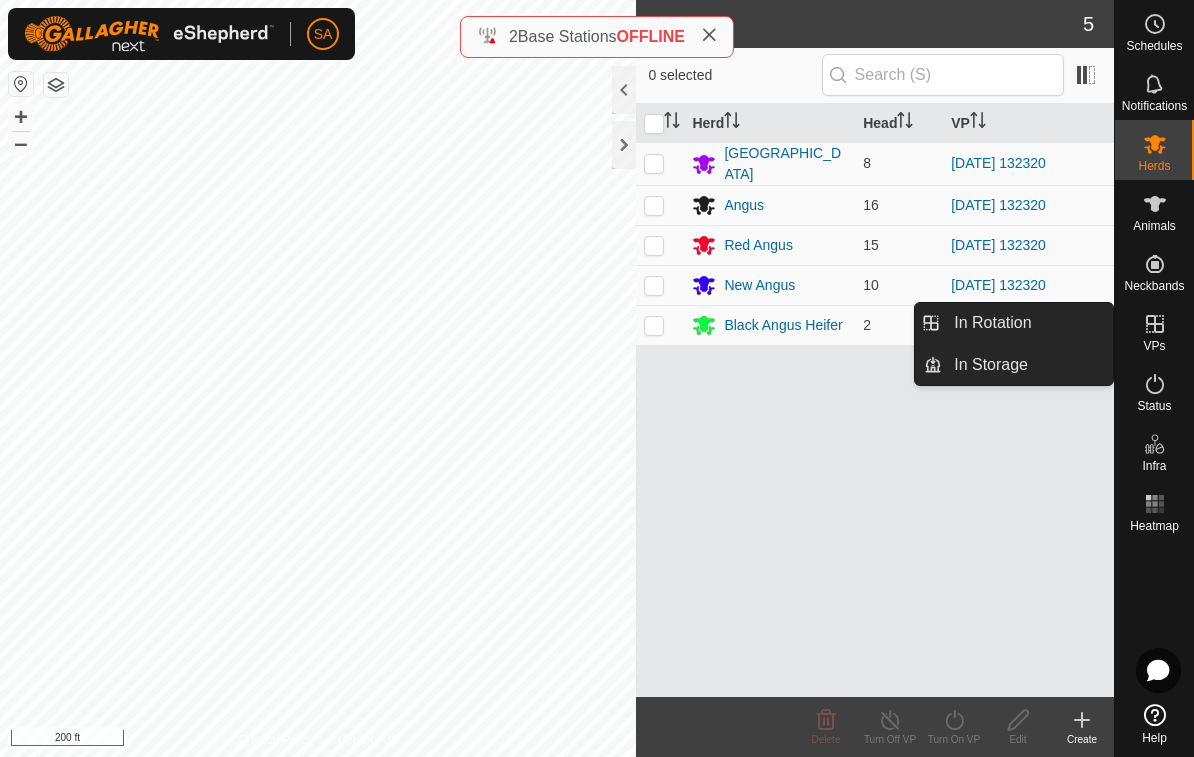click on "In Rotation" at bounding box center [1027, 323] 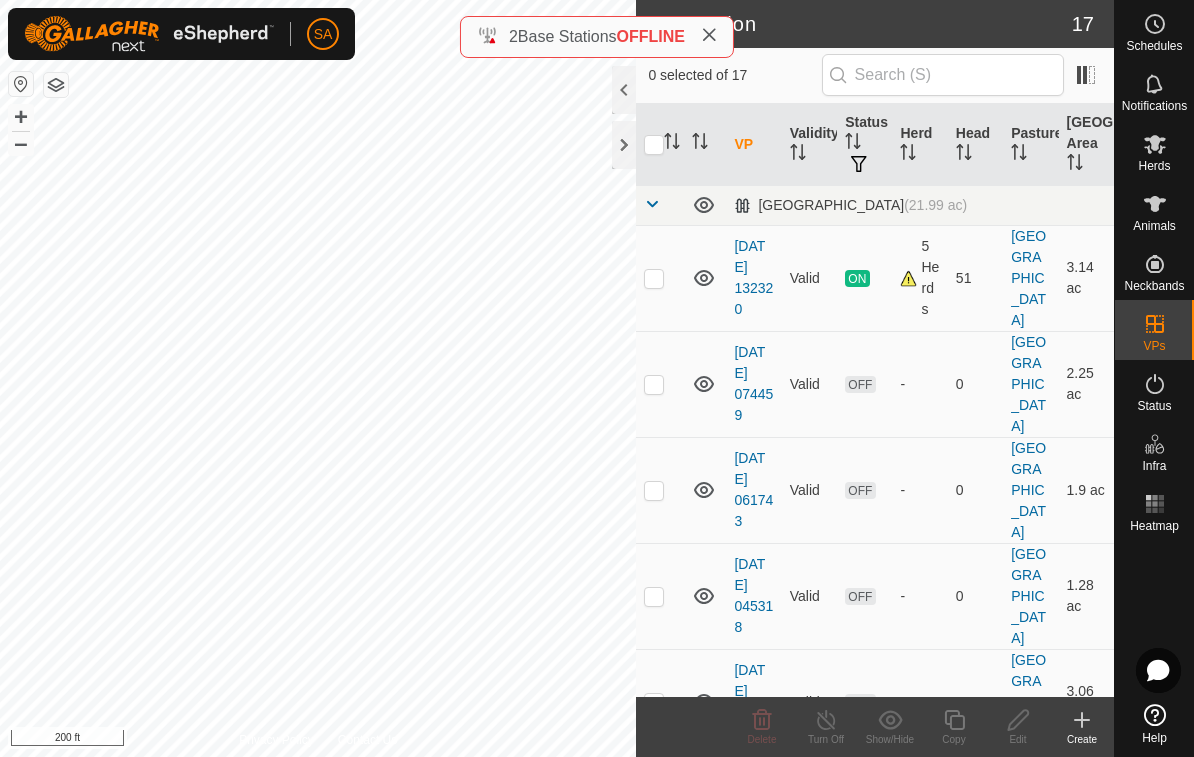 click at bounding box center (654, 278) 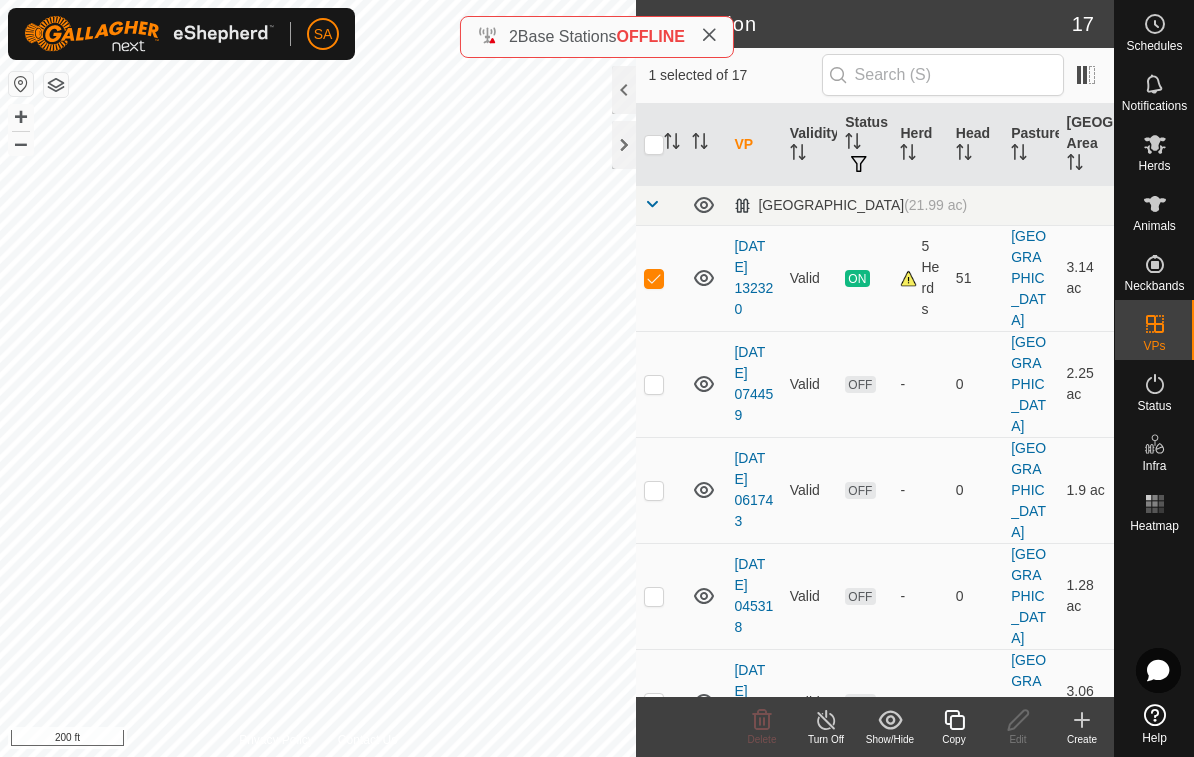 checkbox on "true" 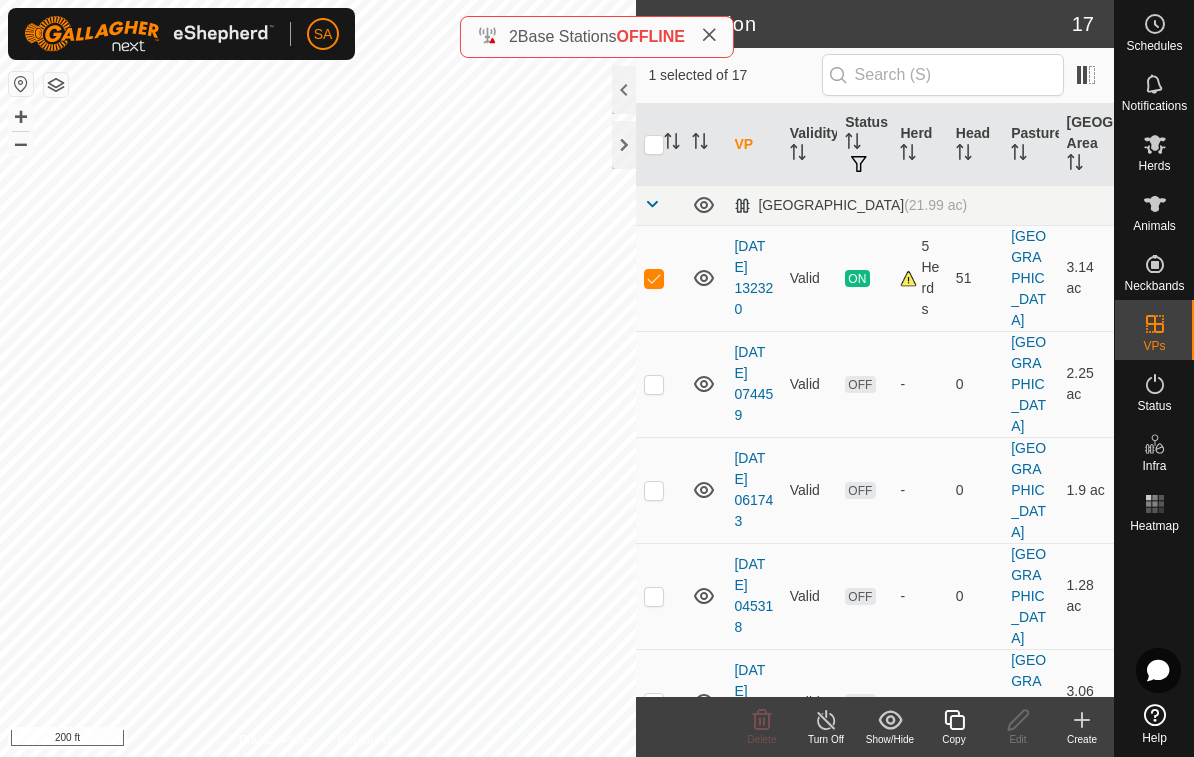 click on "Copy" 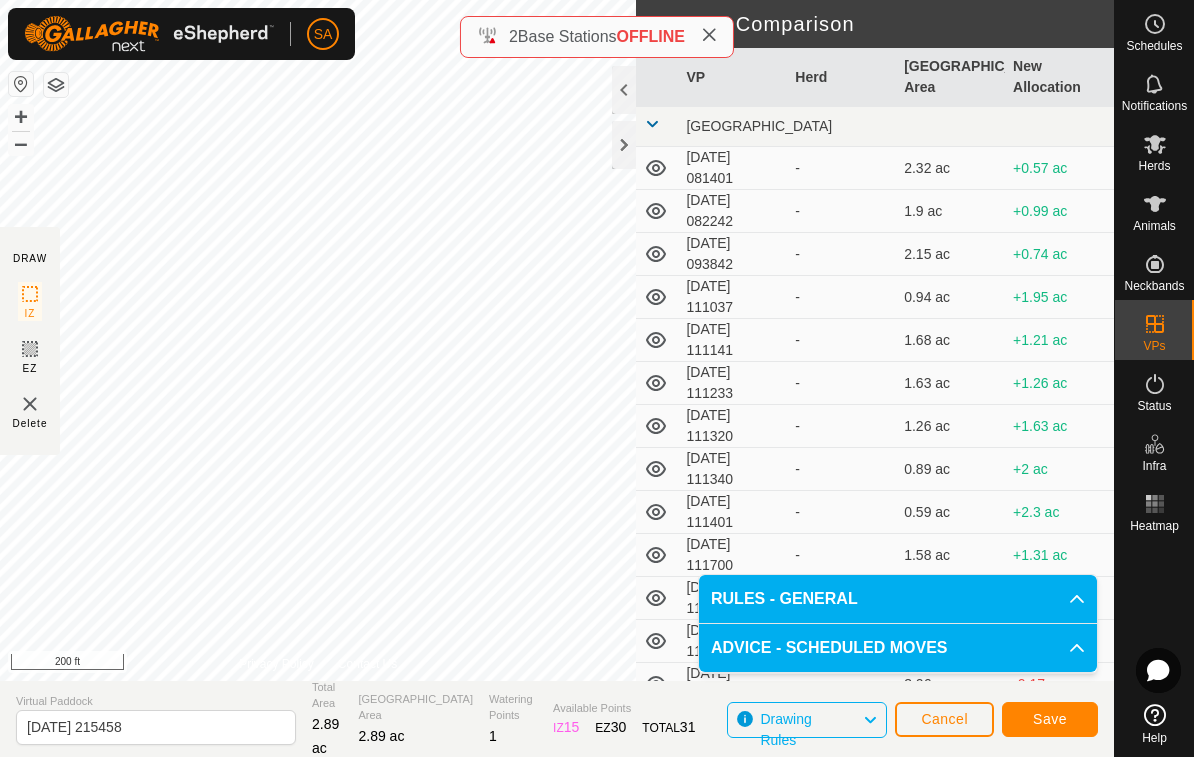 click on "Save" 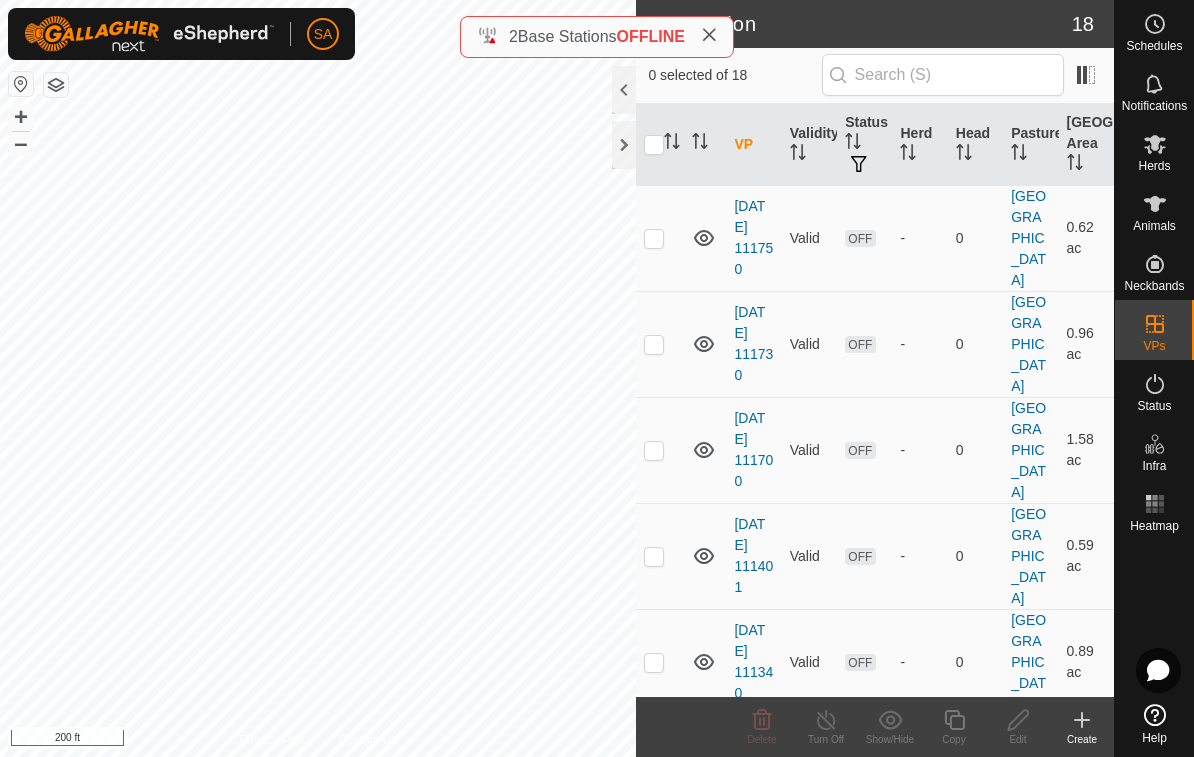 scroll, scrollTop: 681, scrollLeft: 0, axis: vertical 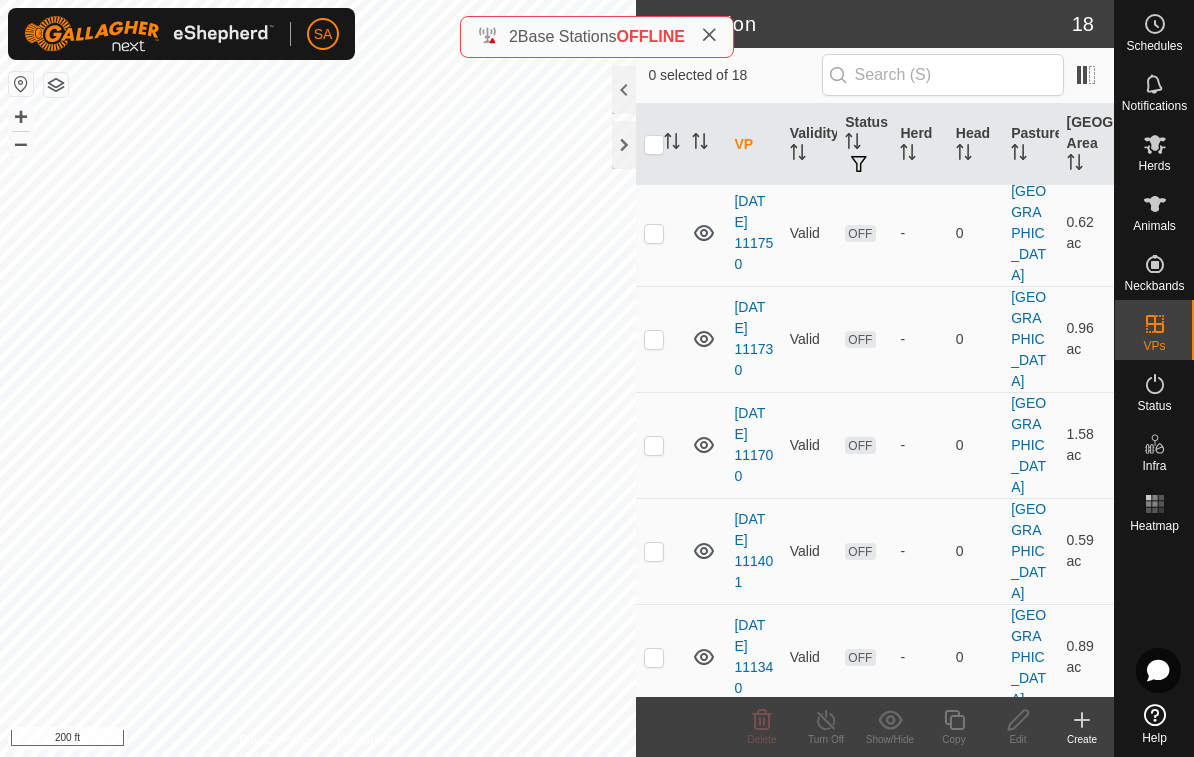 click at bounding box center (654, 869) 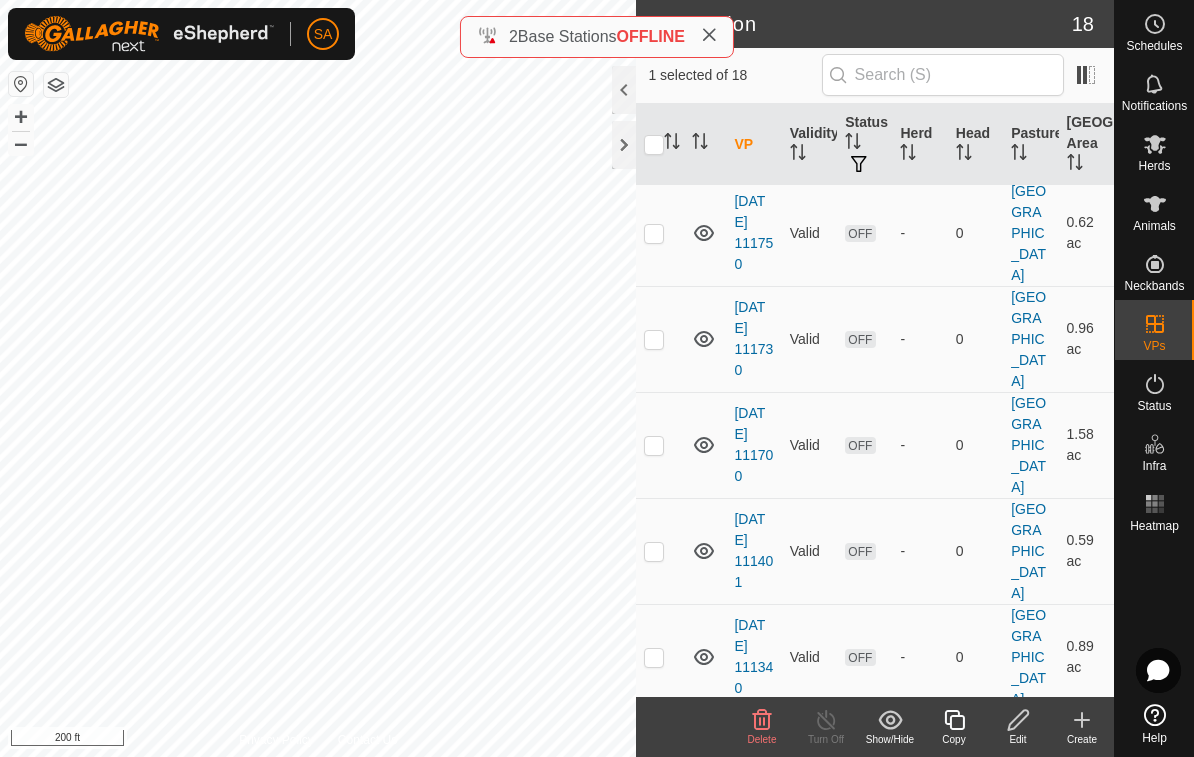 click at bounding box center [660, 869] 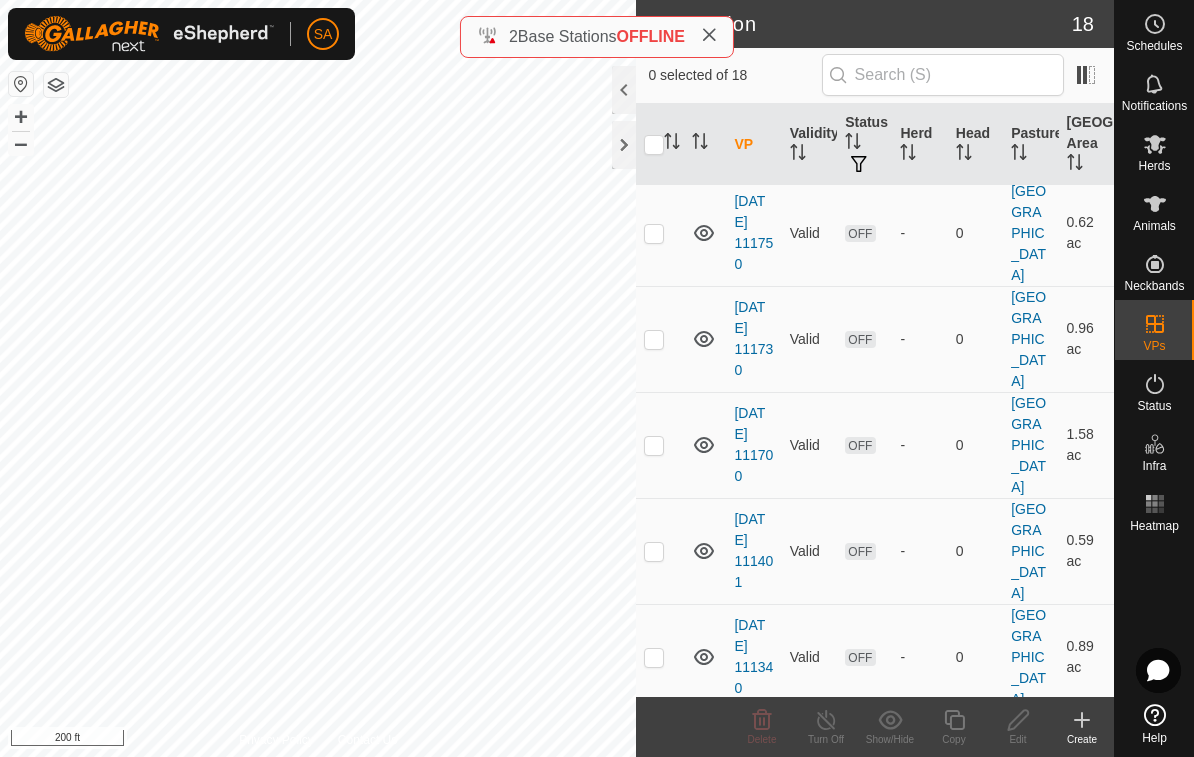 click at bounding box center (654, 763) 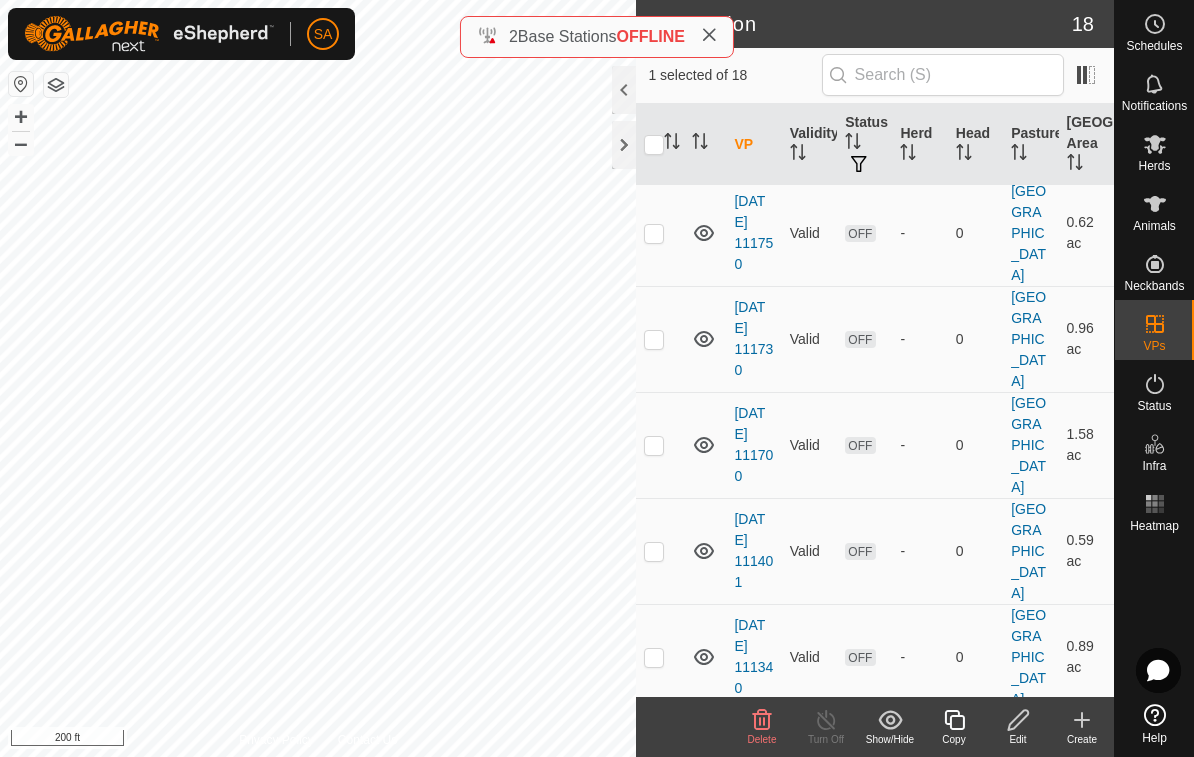 click at bounding box center [654, 763] 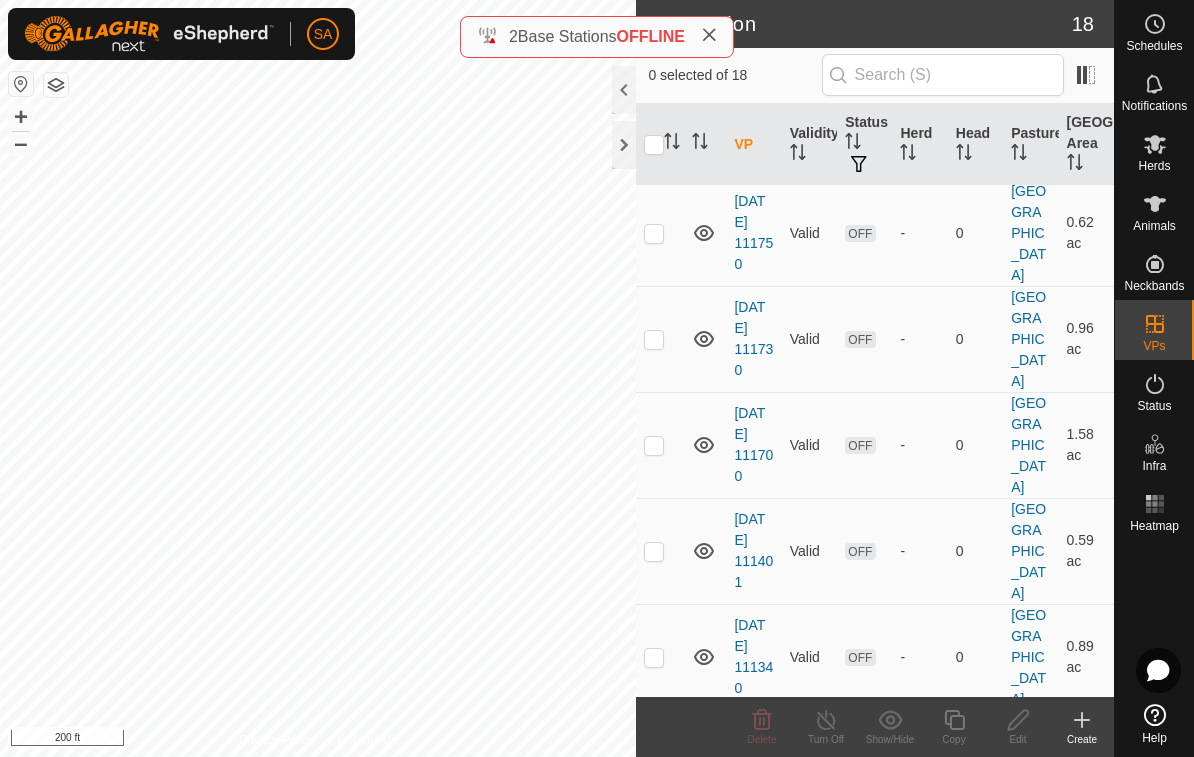 click at bounding box center (654, 657) 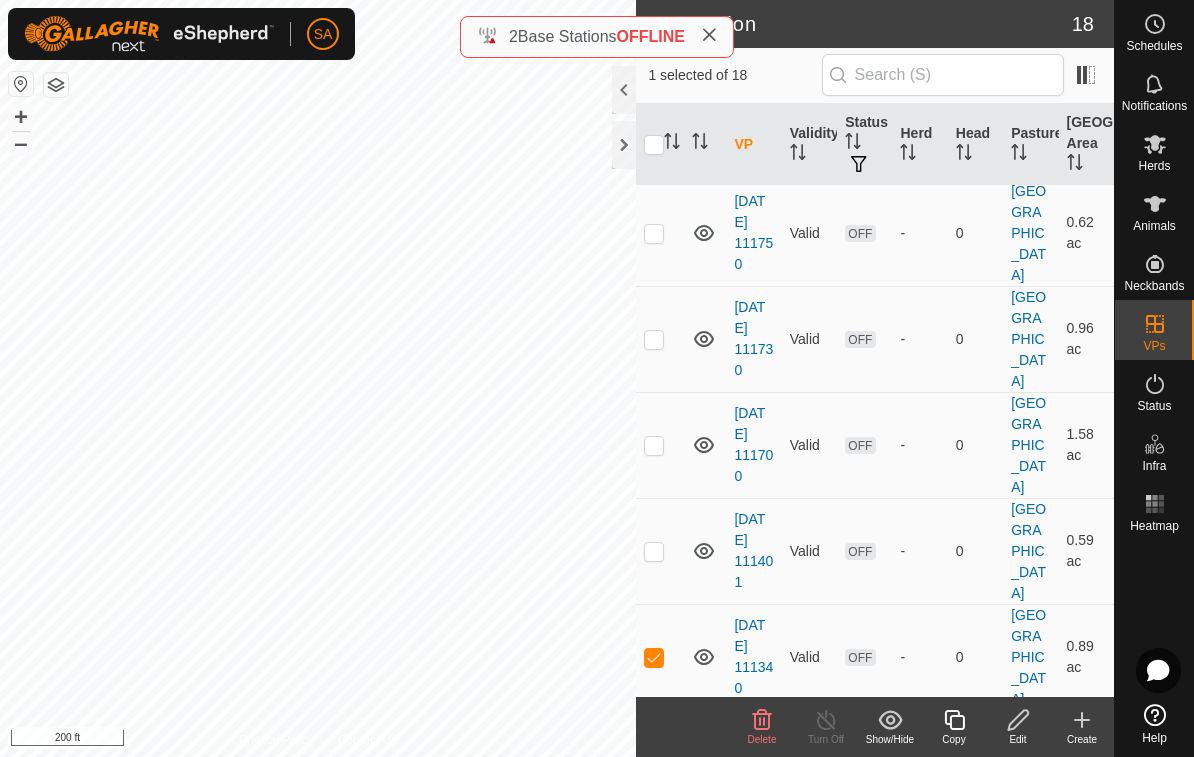 click at bounding box center (654, 657) 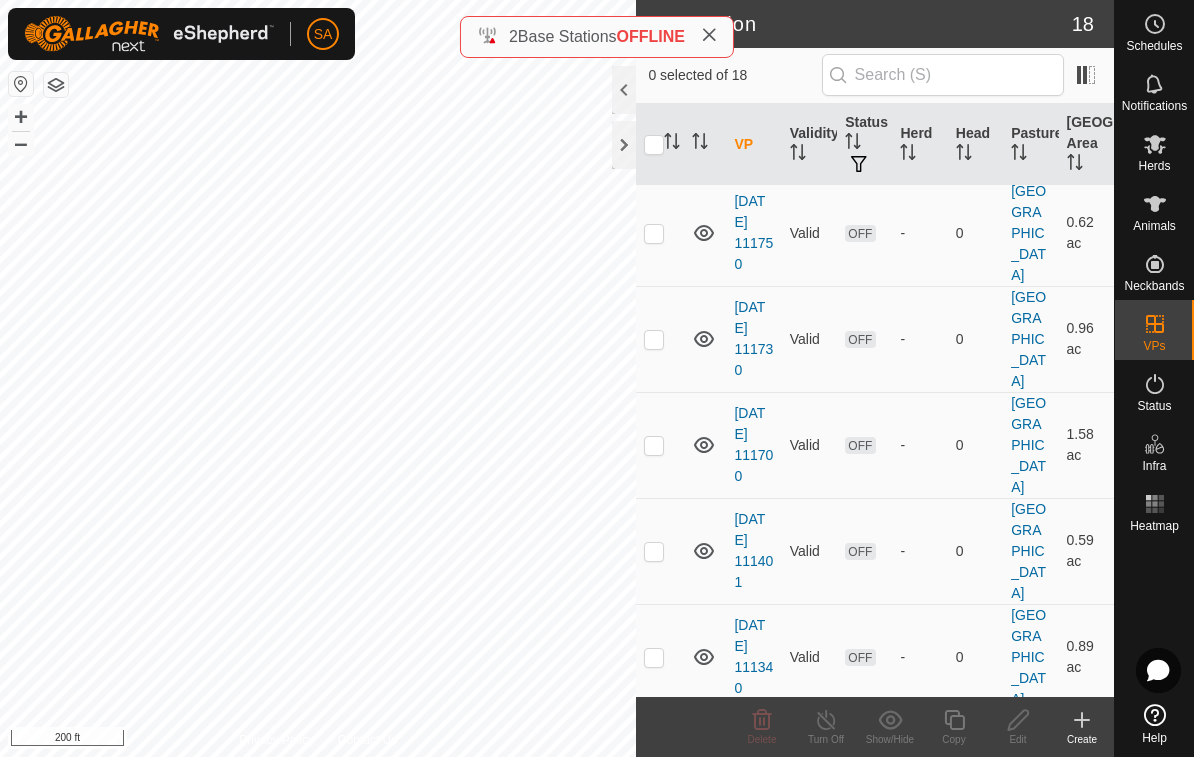 click at bounding box center (654, 551) 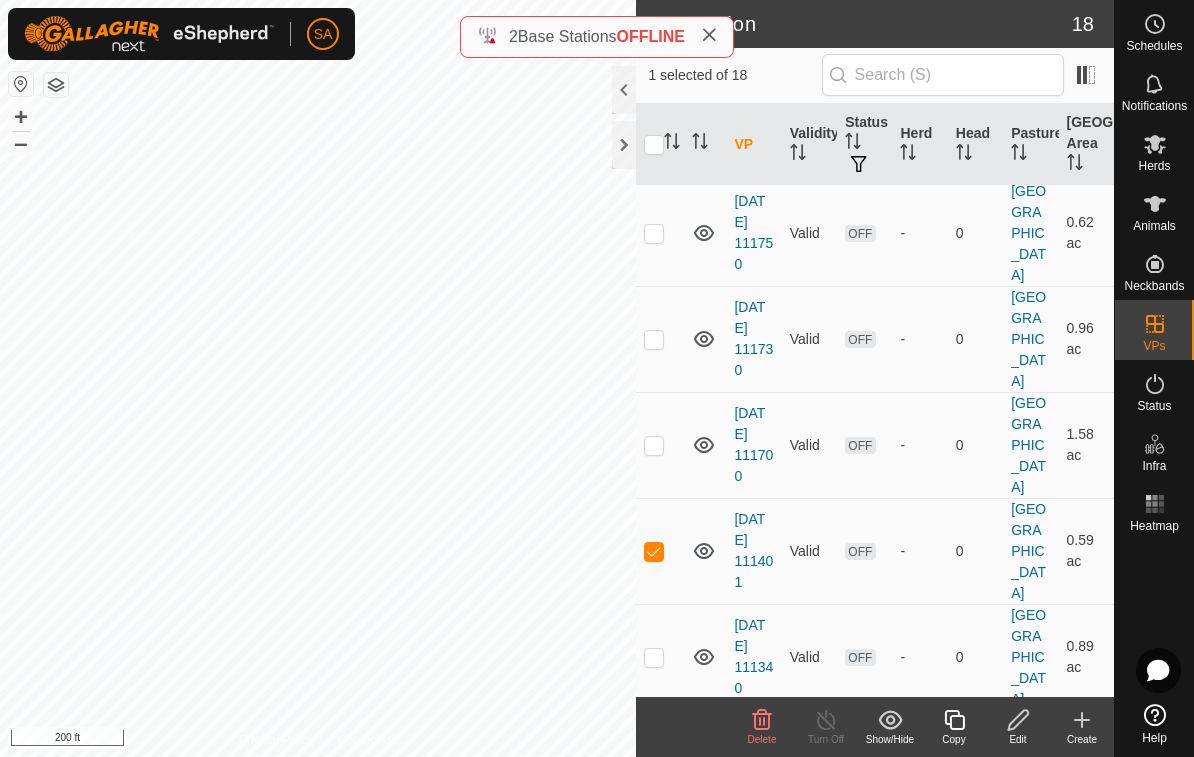 click at bounding box center (660, 551) 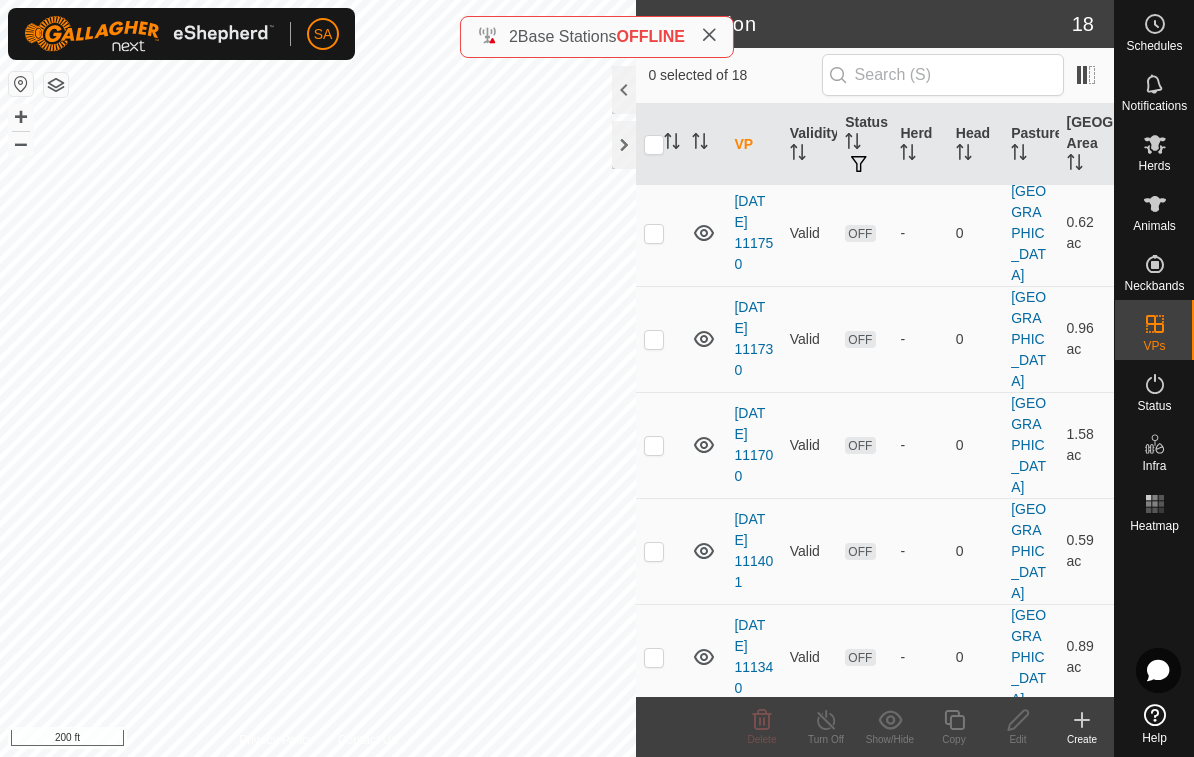 click at bounding box center [654, 445] 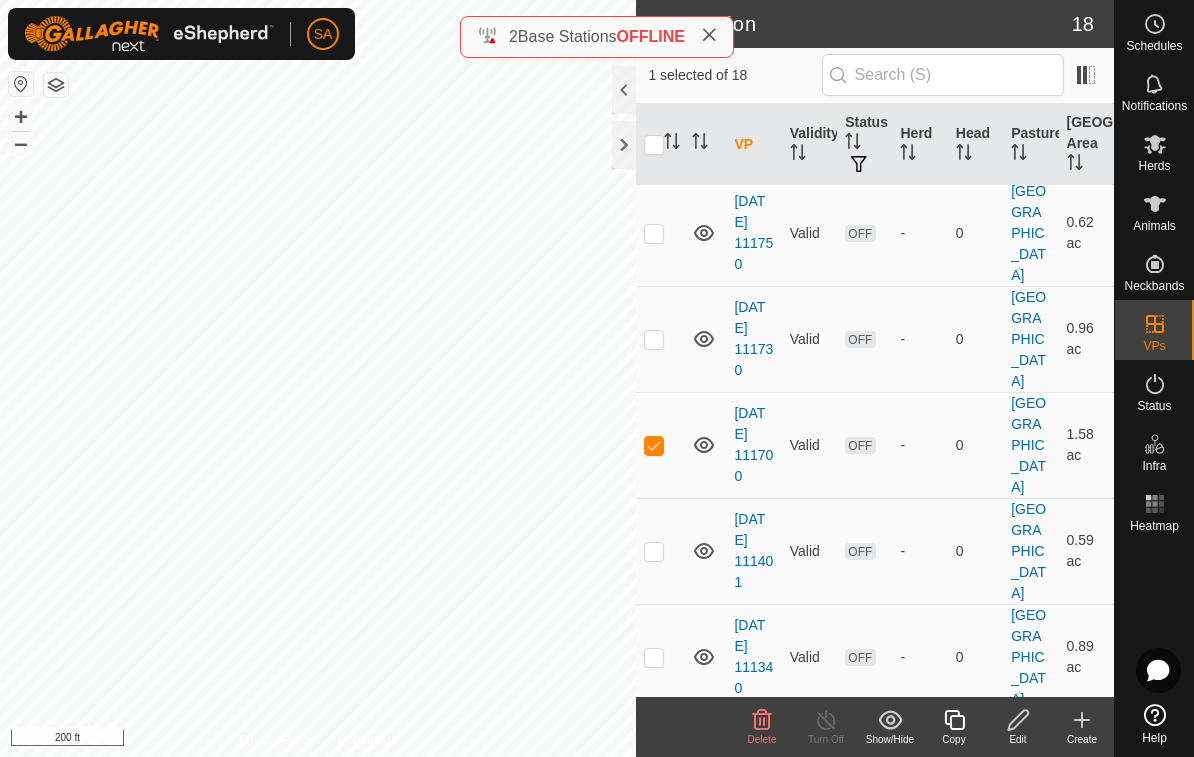 click at bounding box center (654, 445) 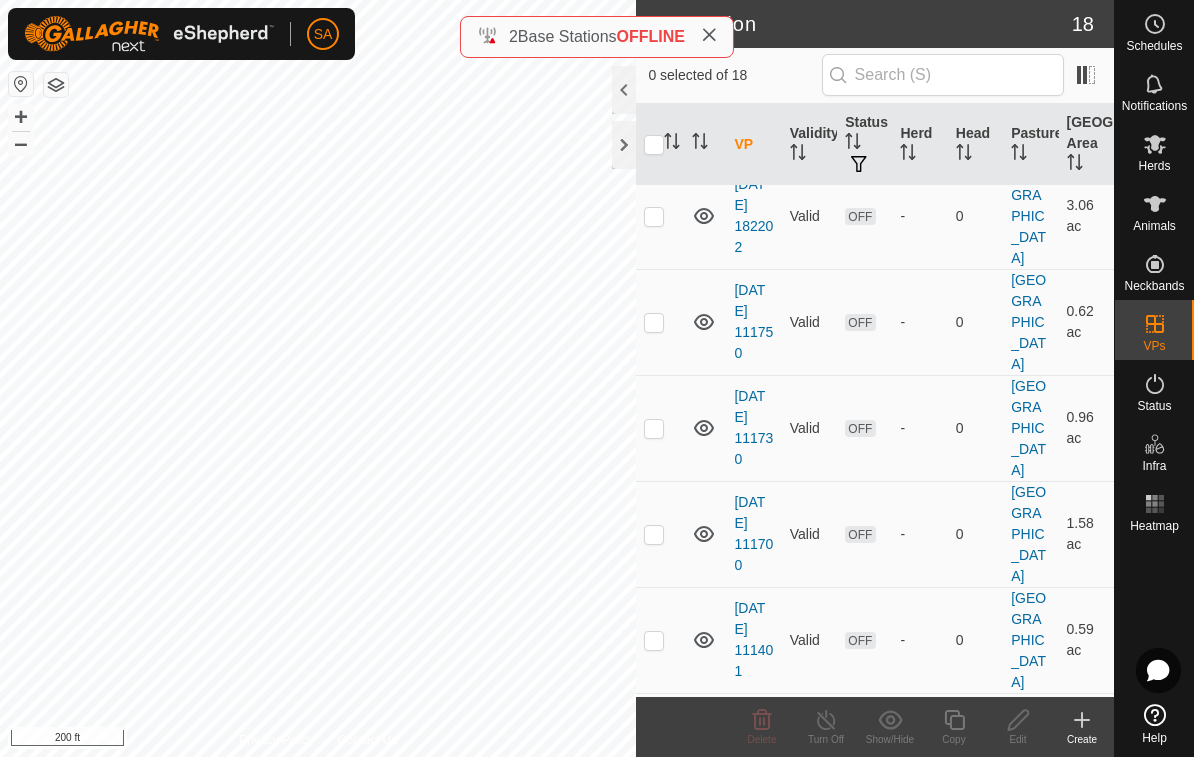 scroll, scrollTop: 585, scrollLeft: 0, axis: vertical 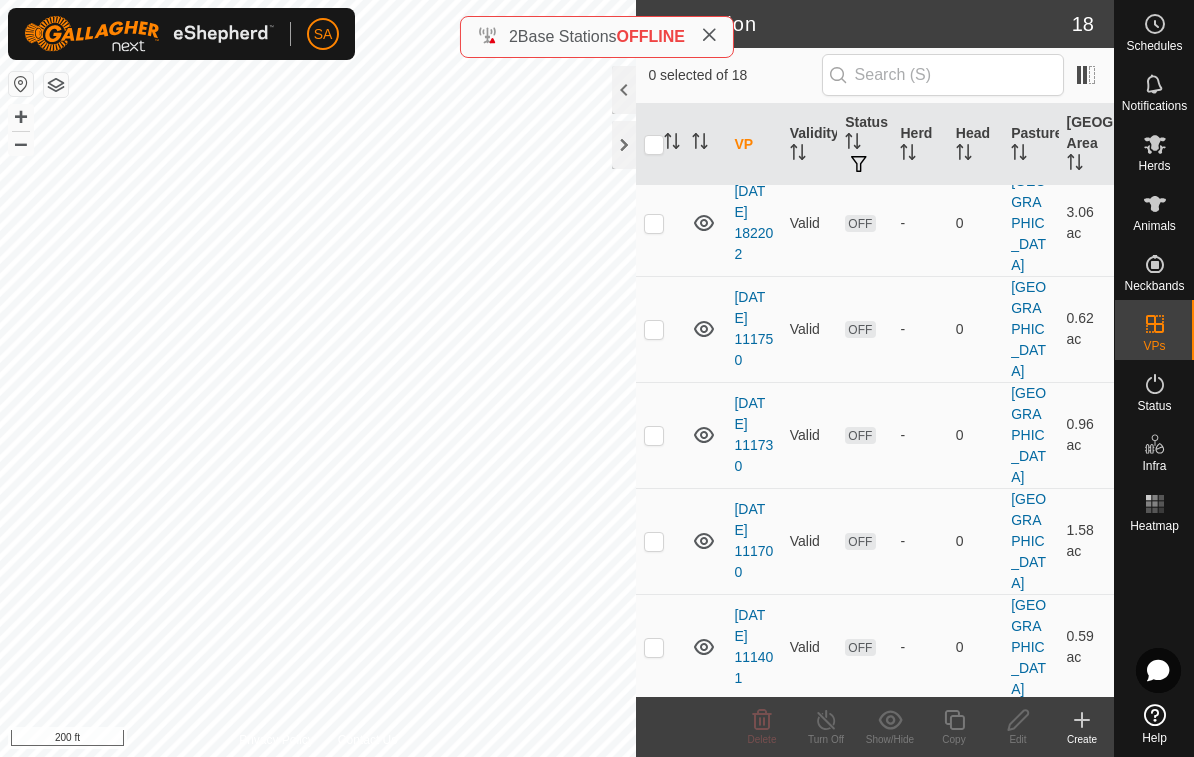 click at bounding box center (654, 435) 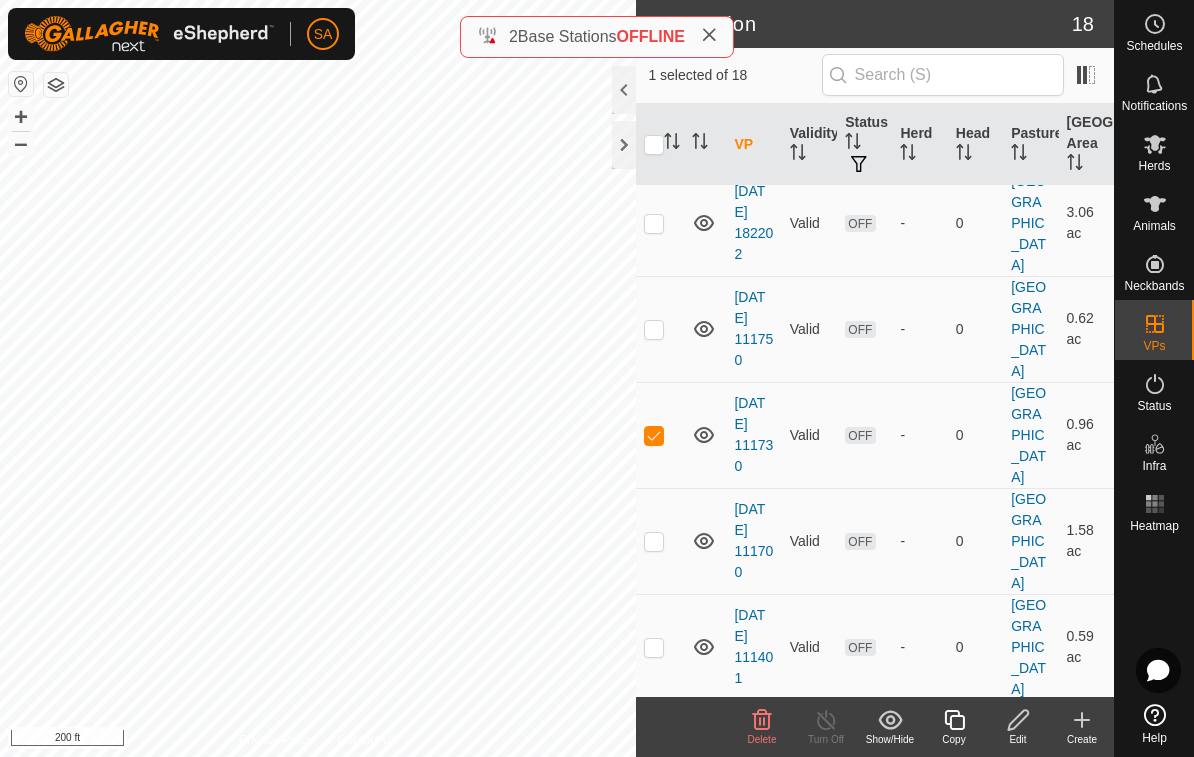 click at bounding box center (654, 435) 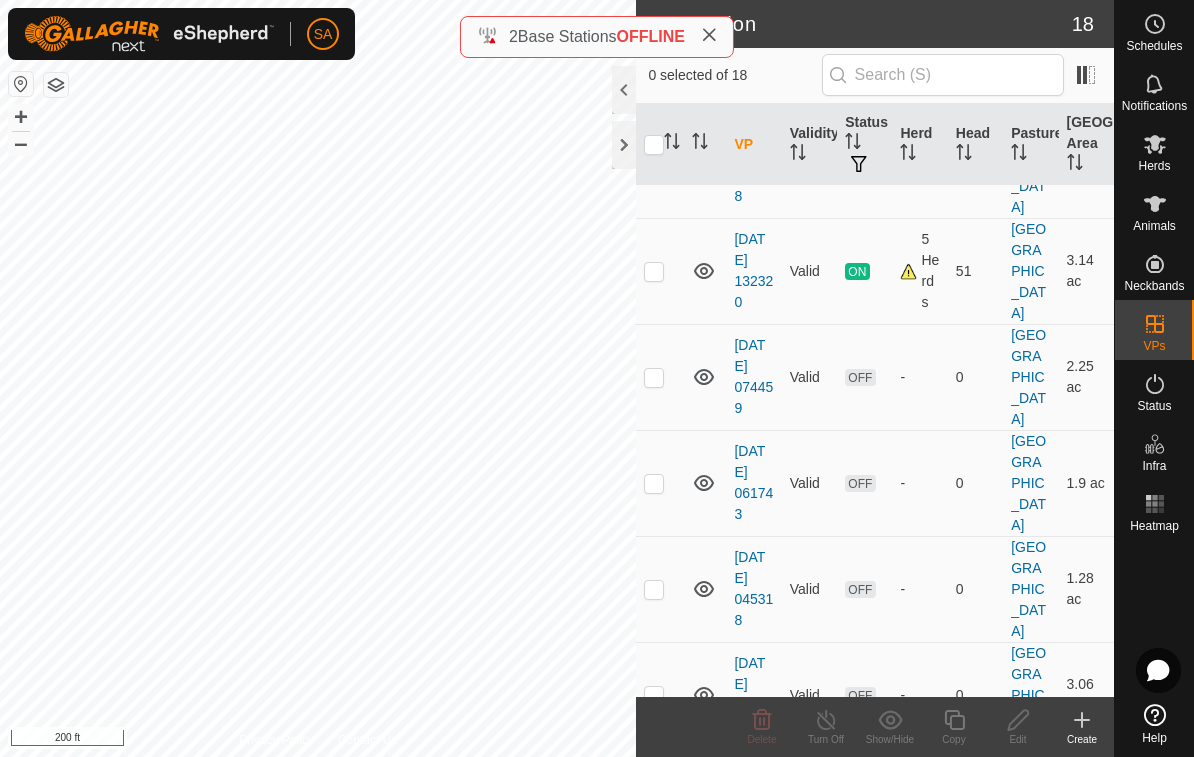scroll, scrollTop: 108, scrollLeft: 0, axis: vertical 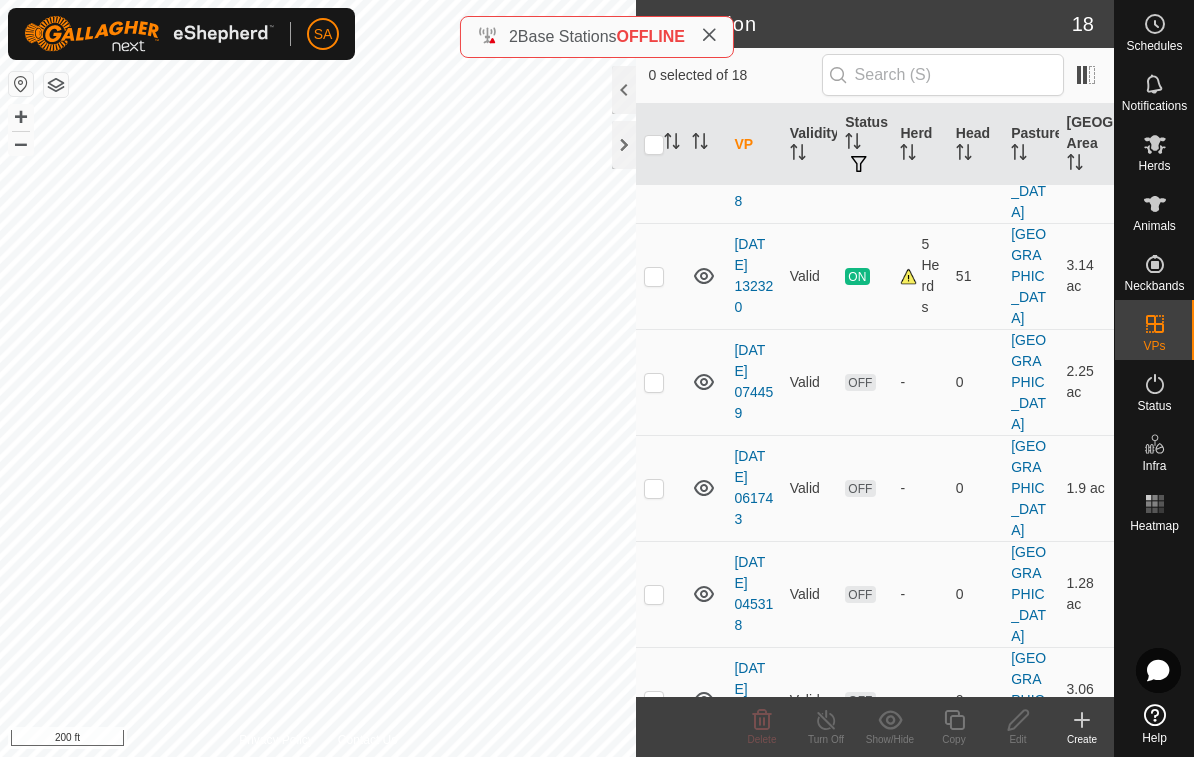 click at bounding box center (654, 488) 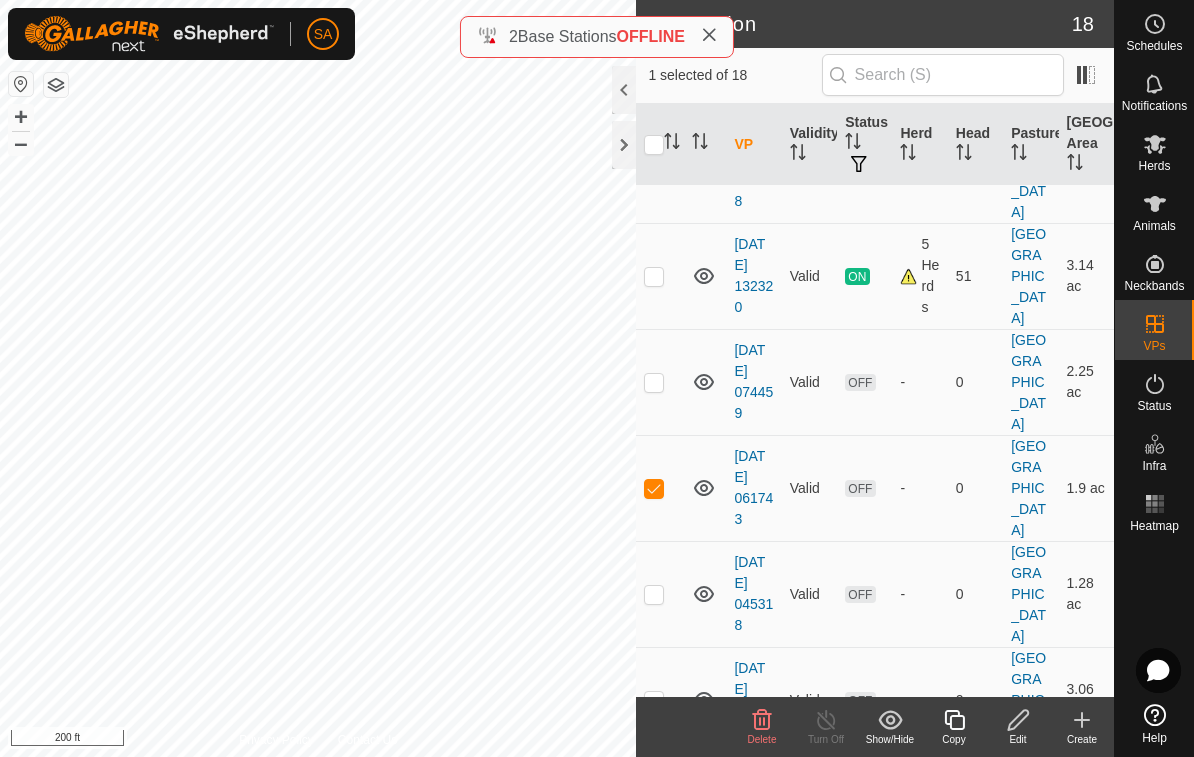 click at bounding box center (654, 488) 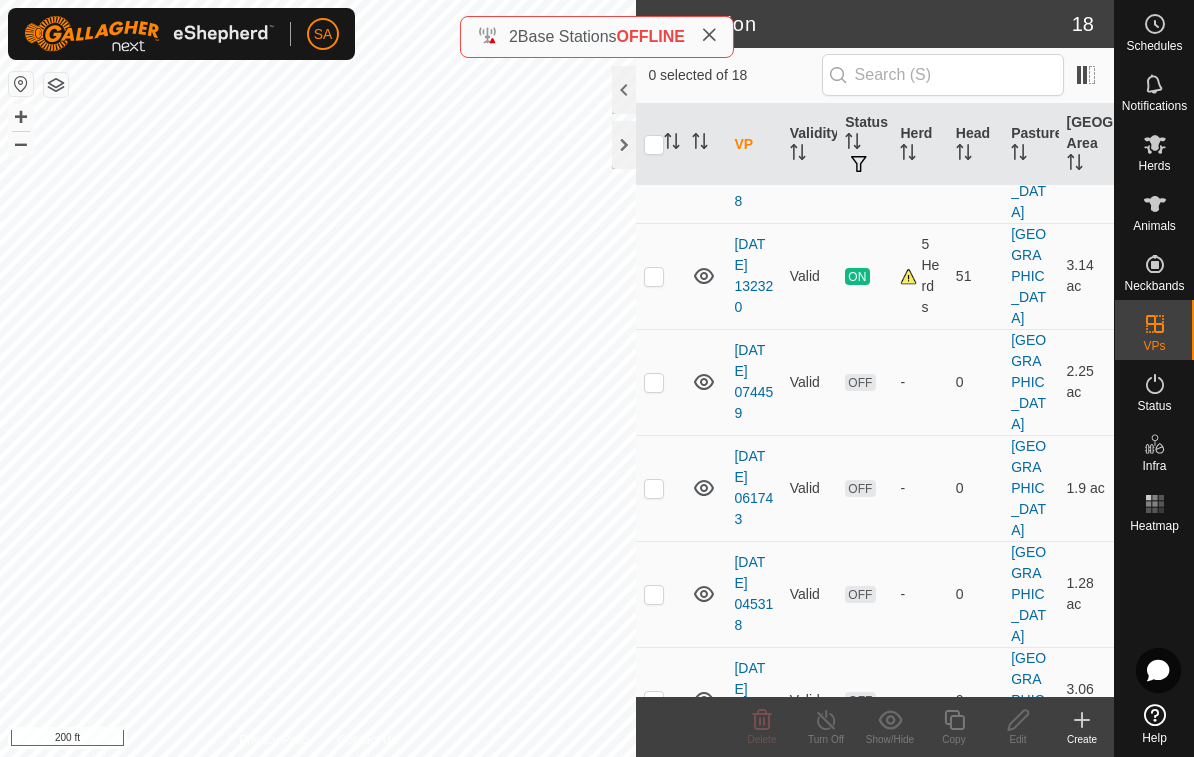 click at bounding box center [654, 382] 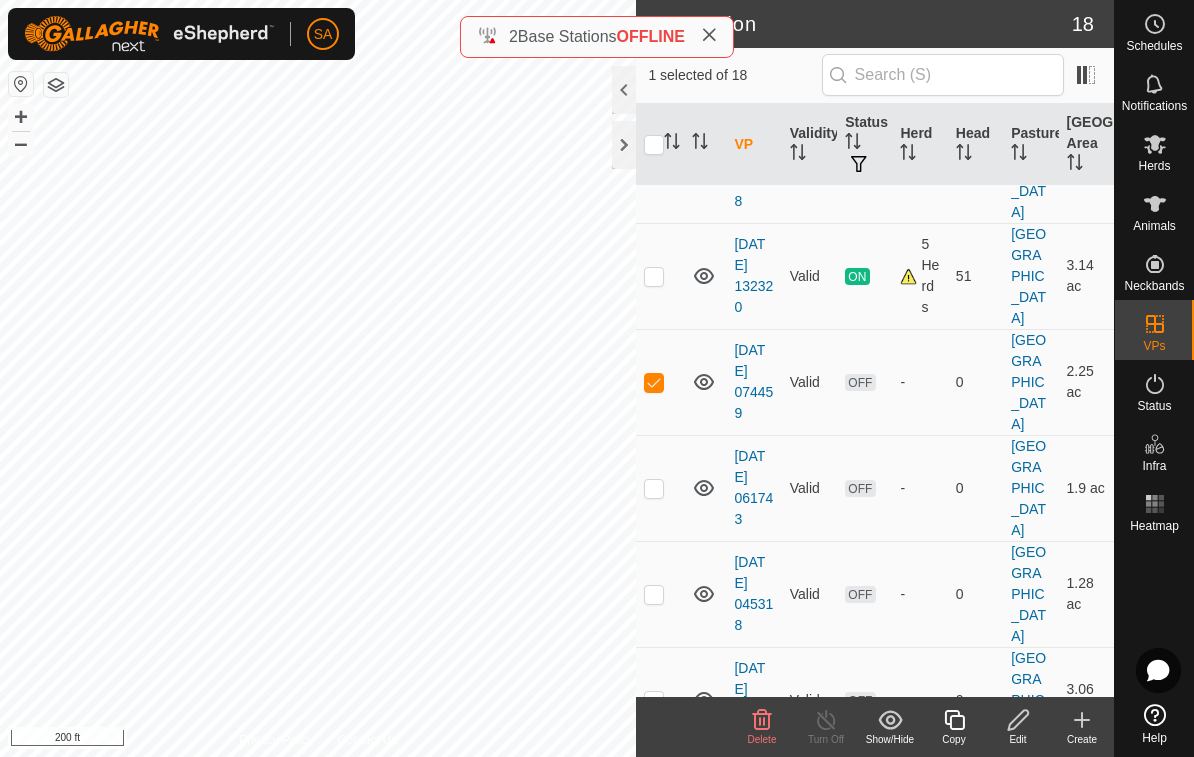 click at bounding box center [654, 382] 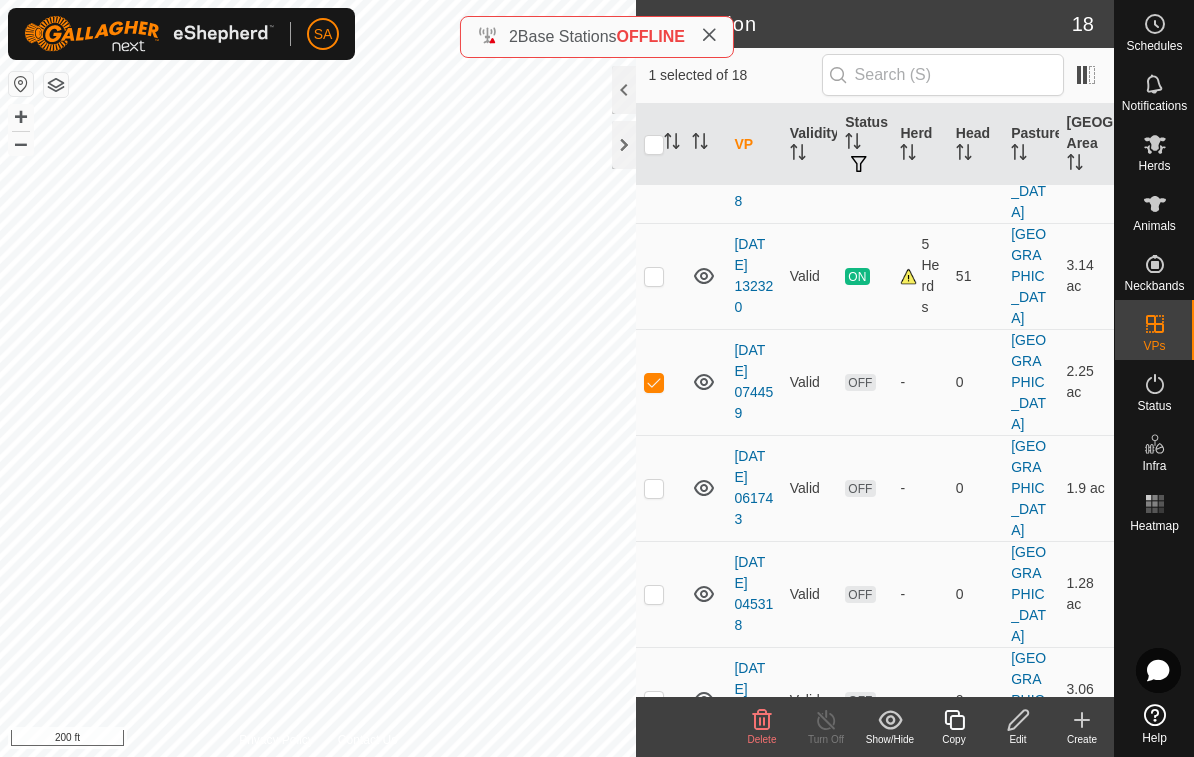 checkbox on "false" 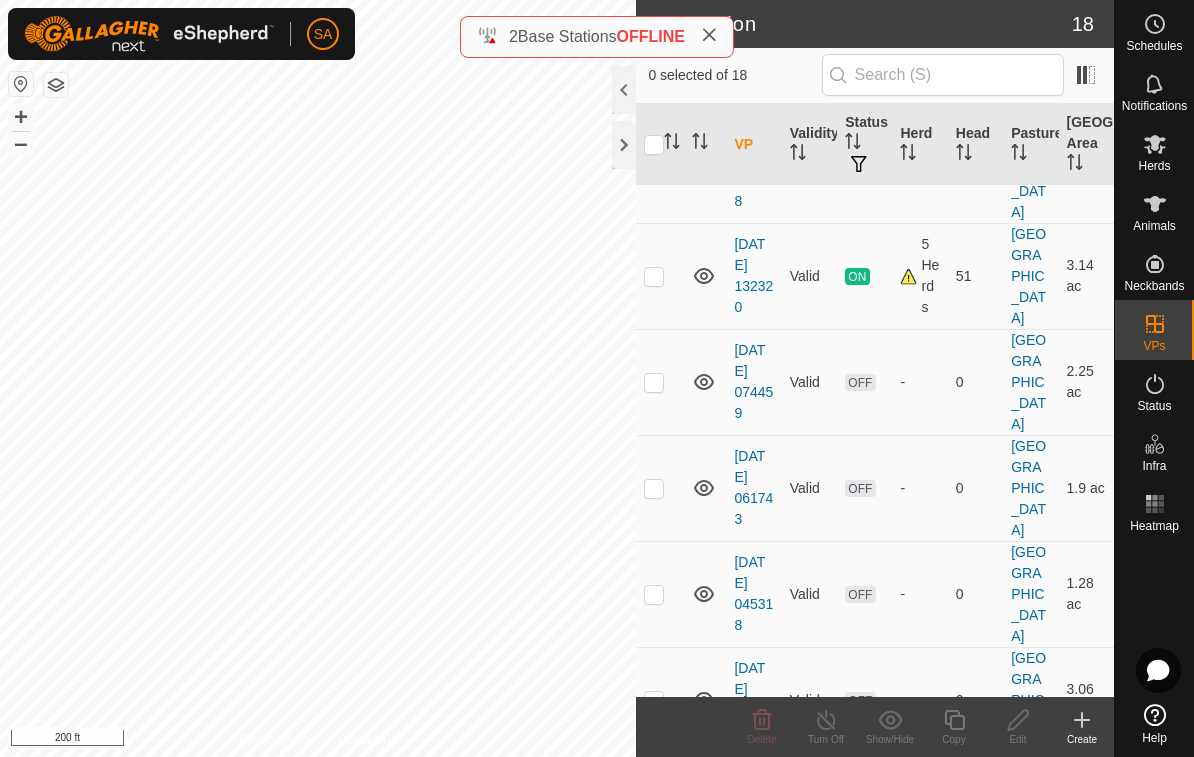 click at bounding box center (660, 276) 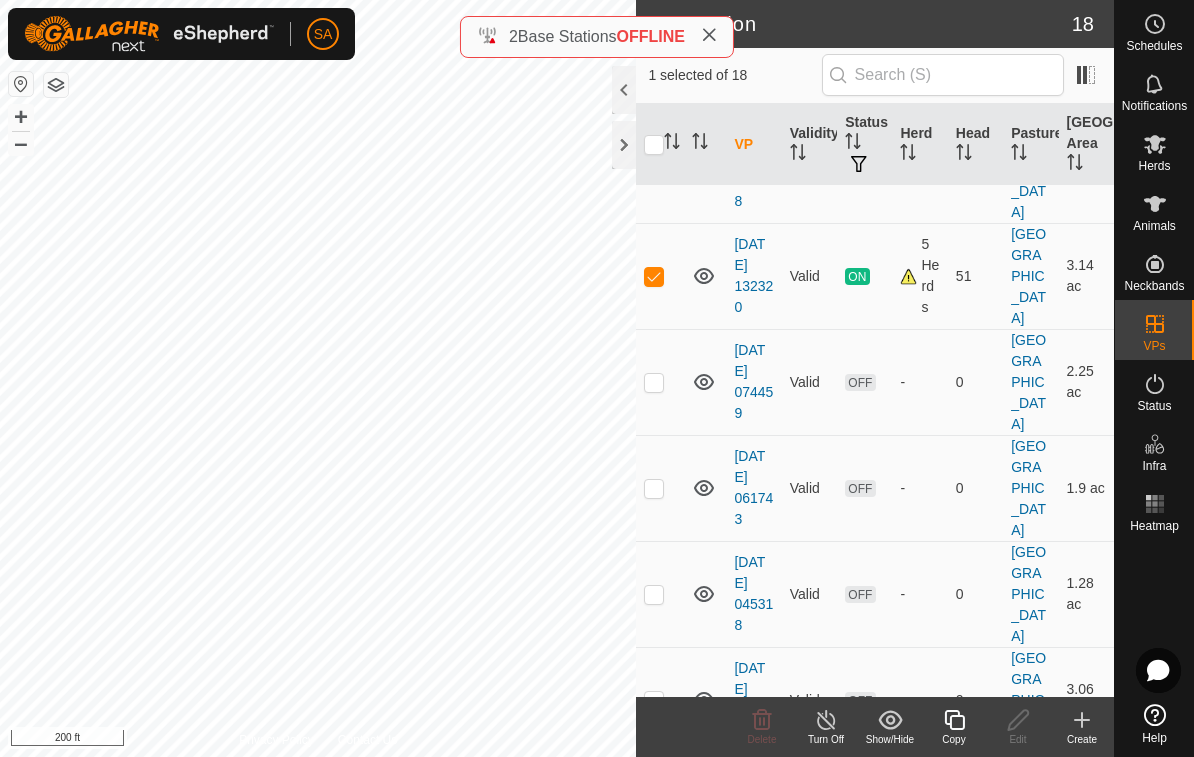 click at bounding box center (654, 276) 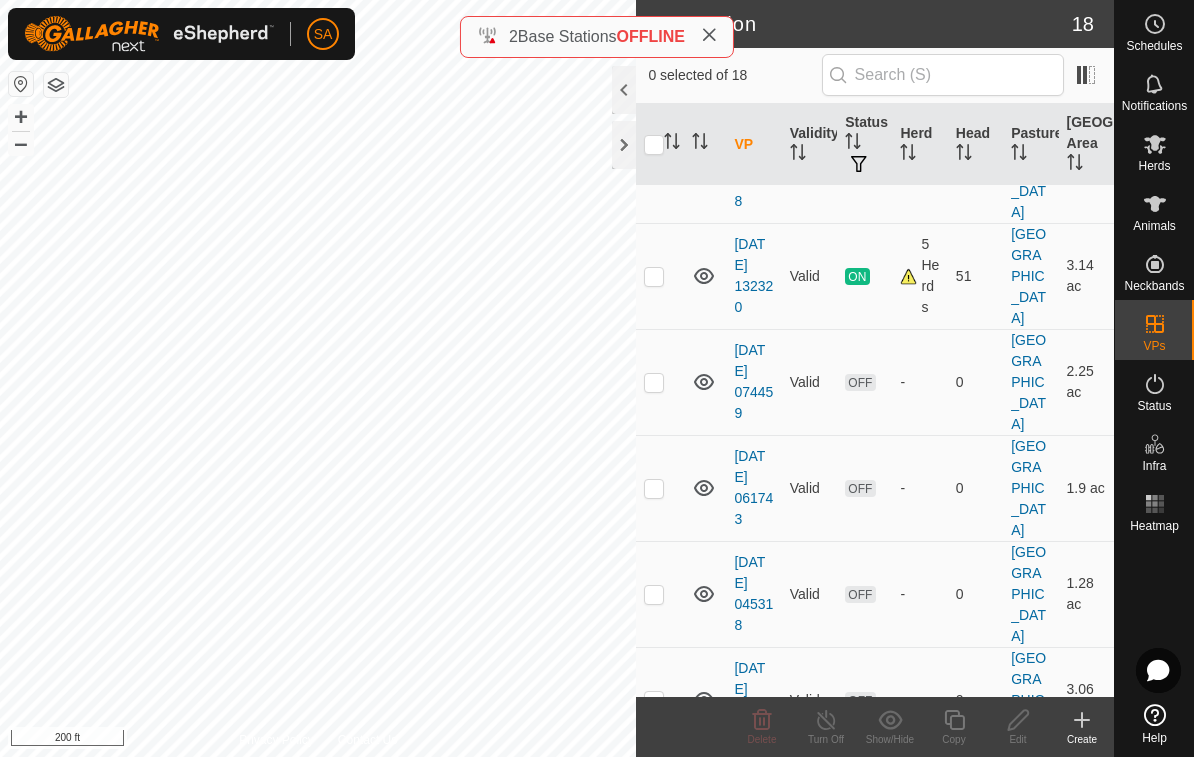 click at bounding box center [654, 276] 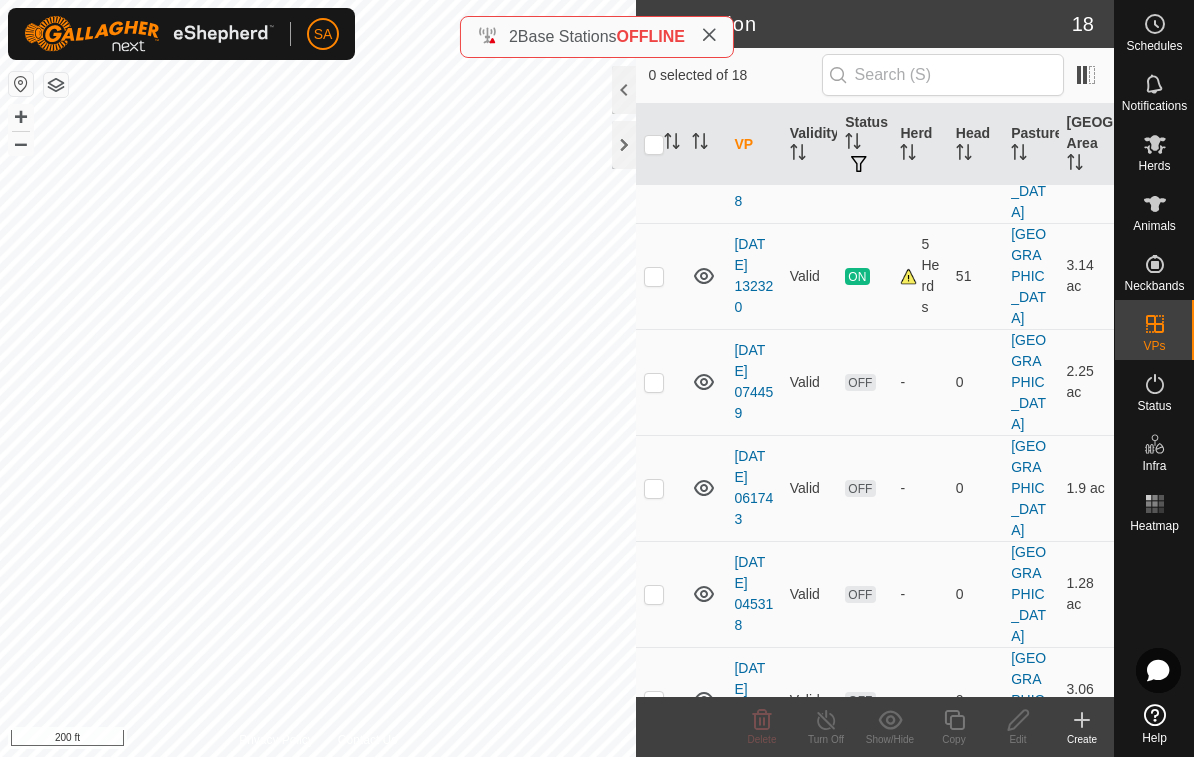 checkbox on "true" 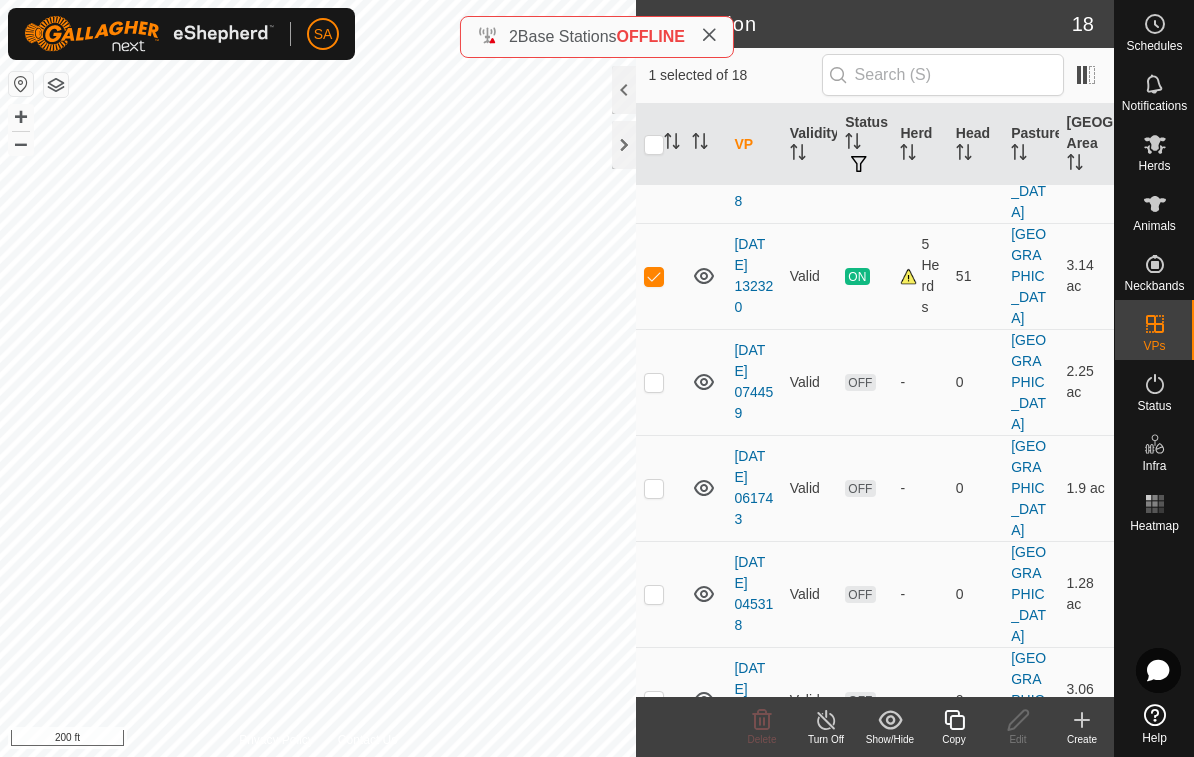 click 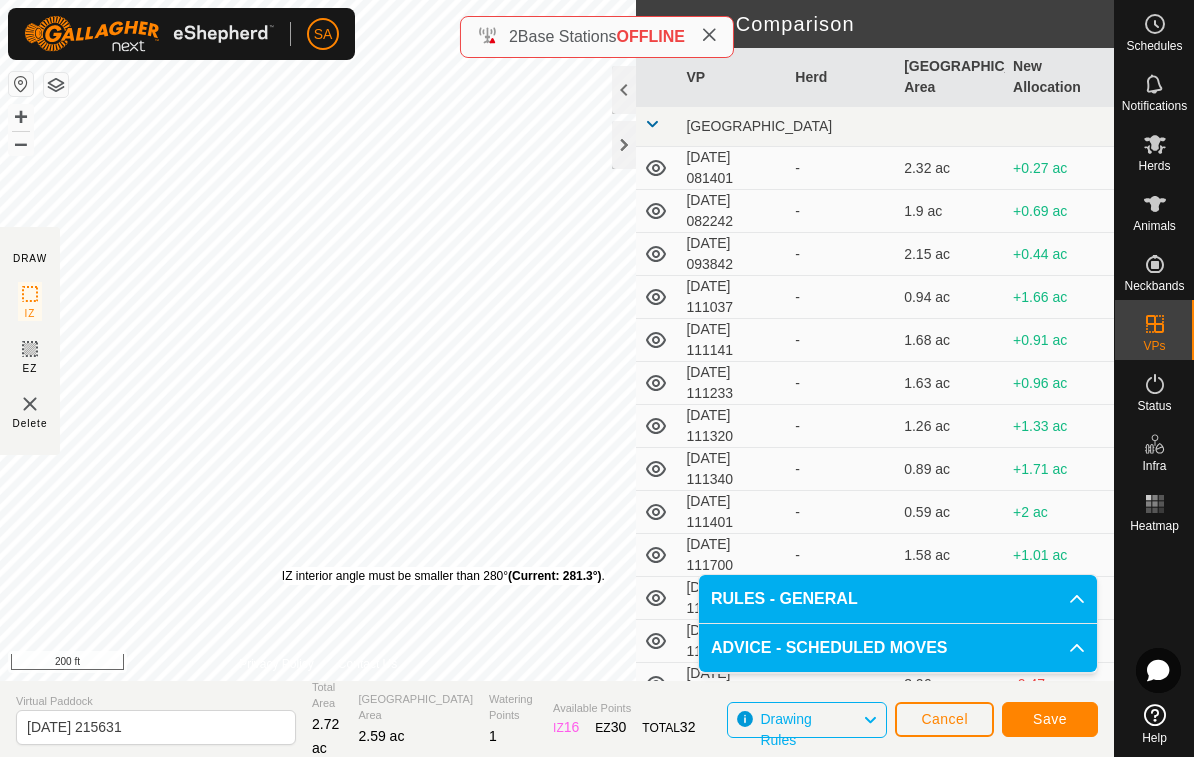 click on "Save" 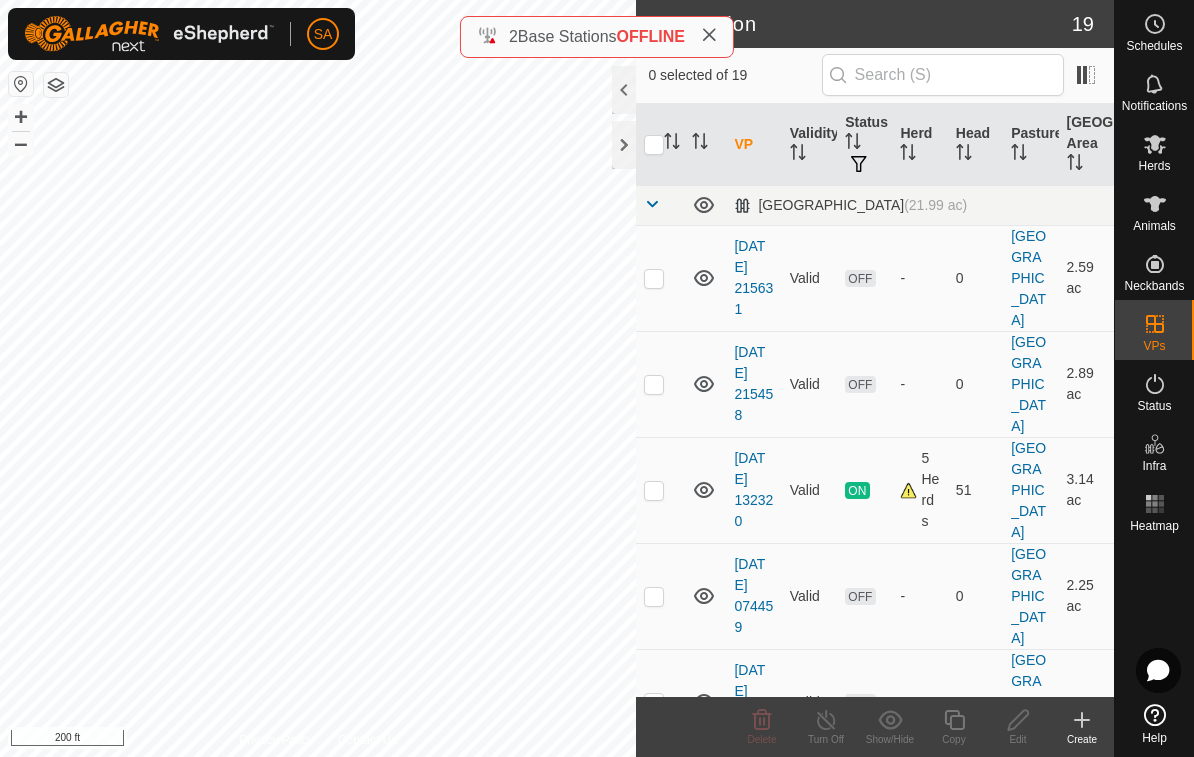 click 